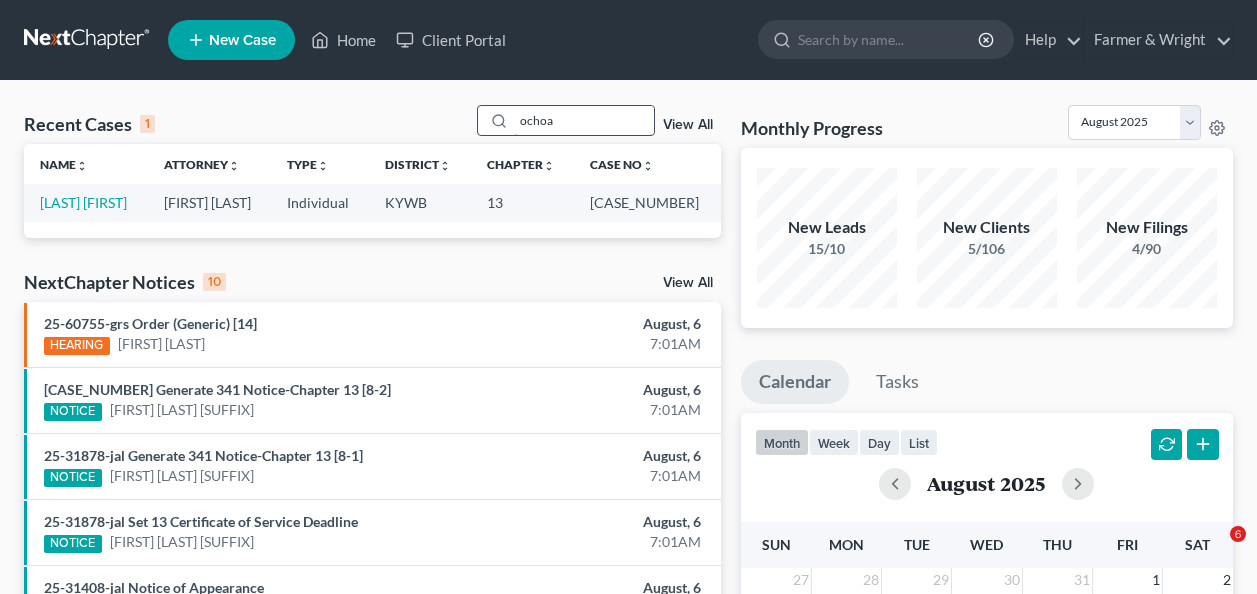 scroll, scrollTop: 0, scrollLeft: 0, axis: both 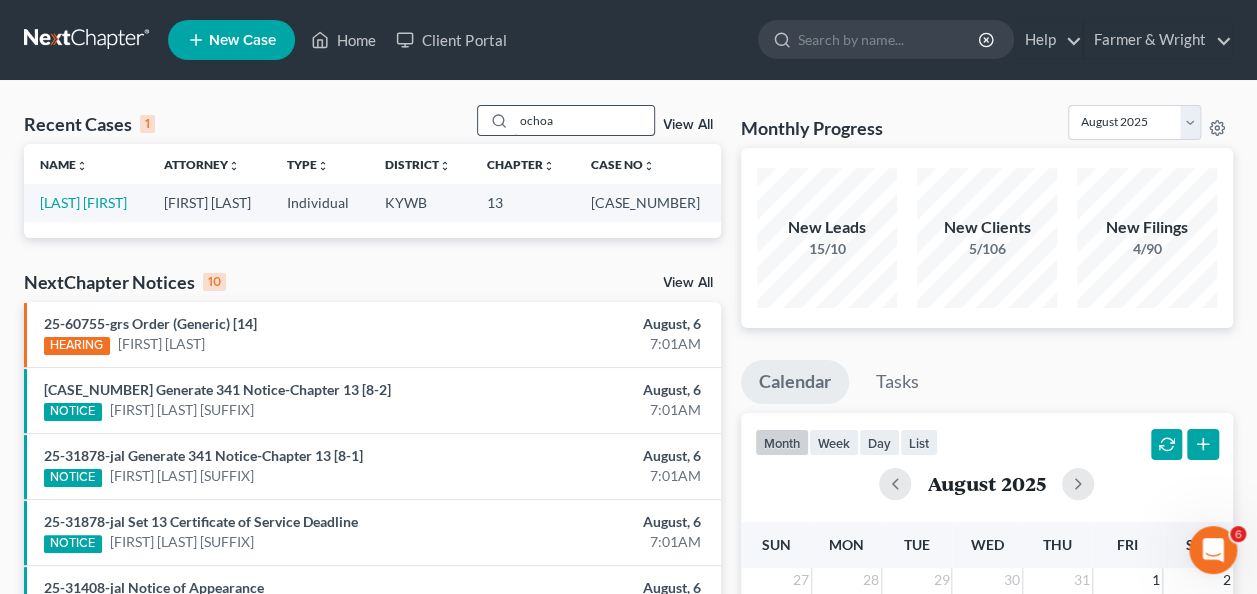 click on "ochoa" at bounding box center [584, 120] 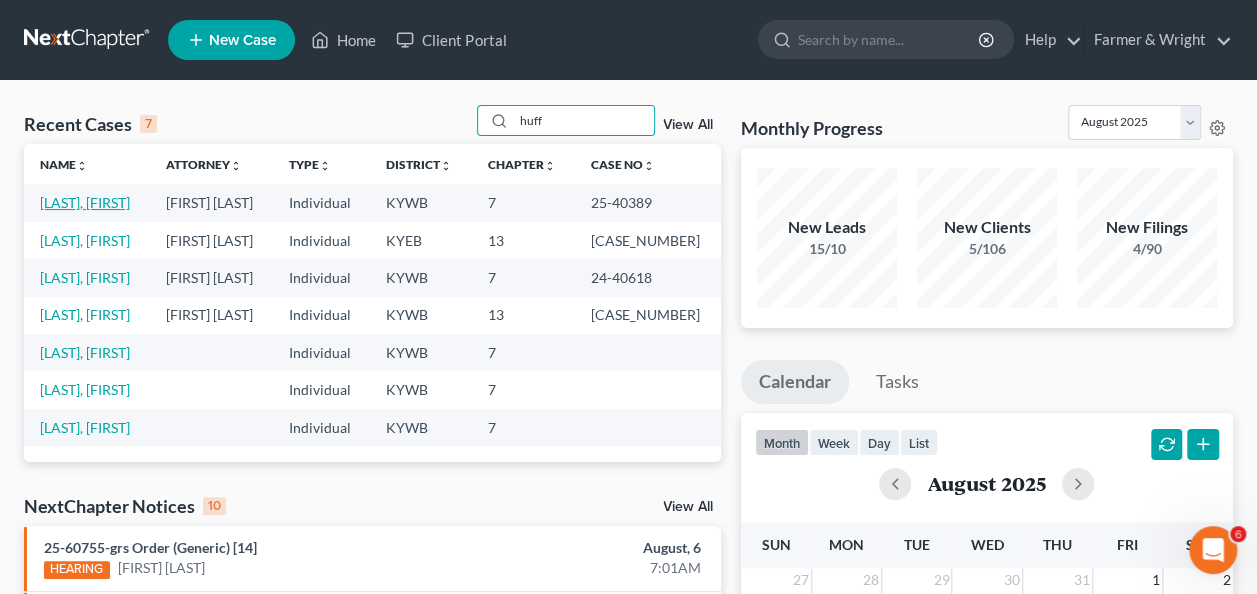 type on "huff" 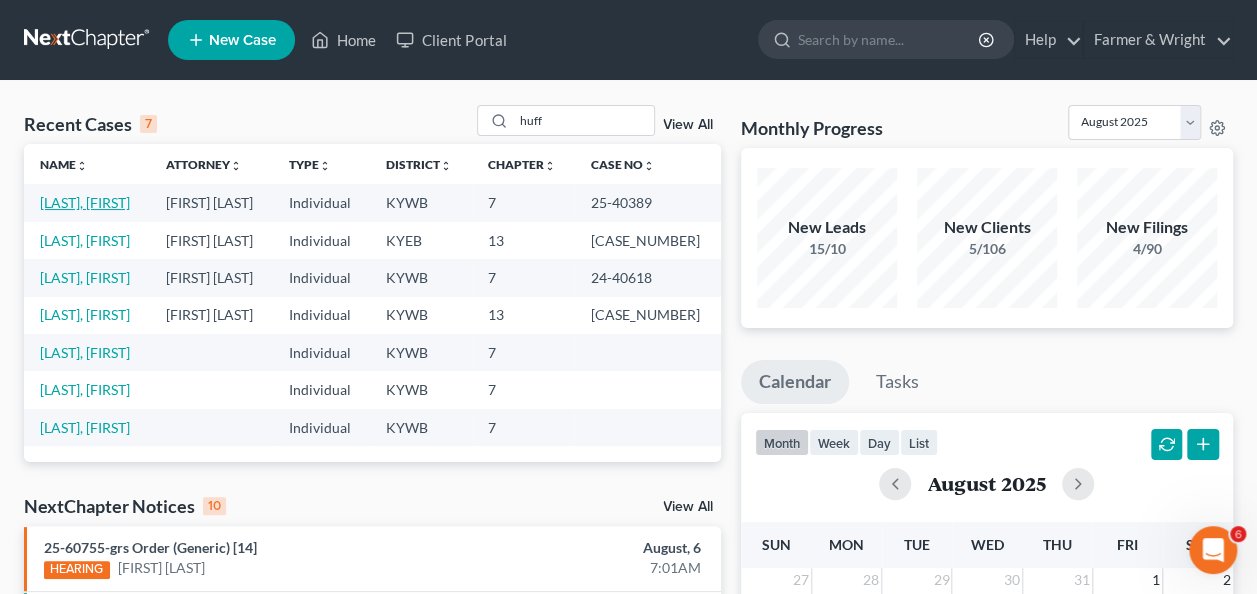 click on "[LAST], [FIRST]" at bounding box center (85, 202) 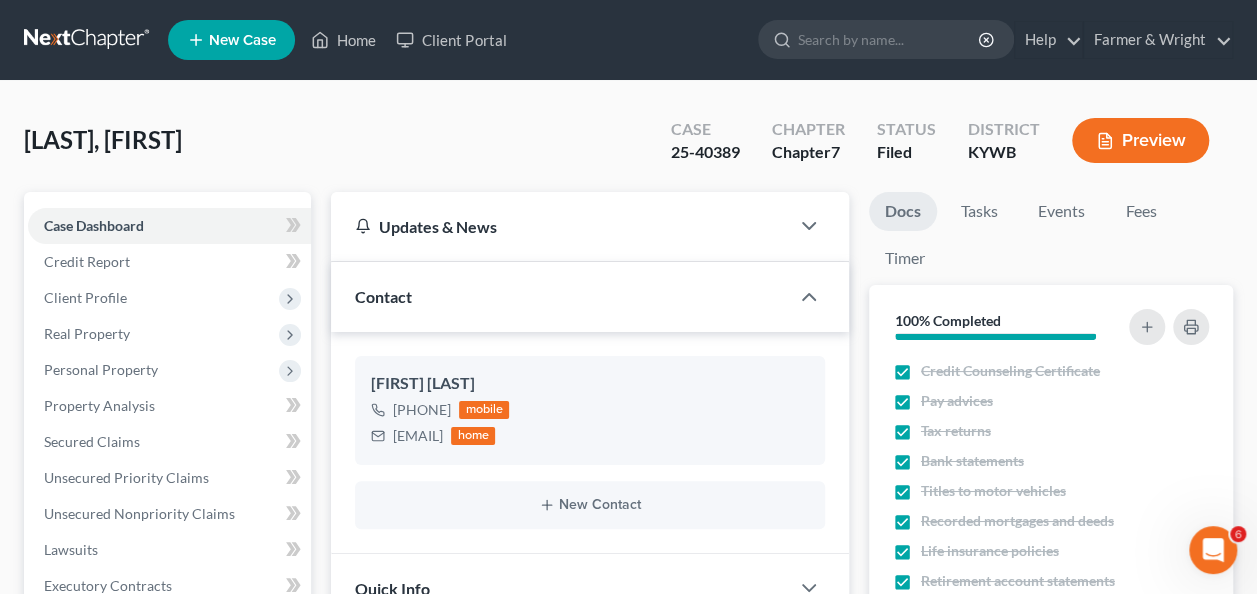 scroll, scrollTop: 788, scrollLeft: 0, axis: vertical 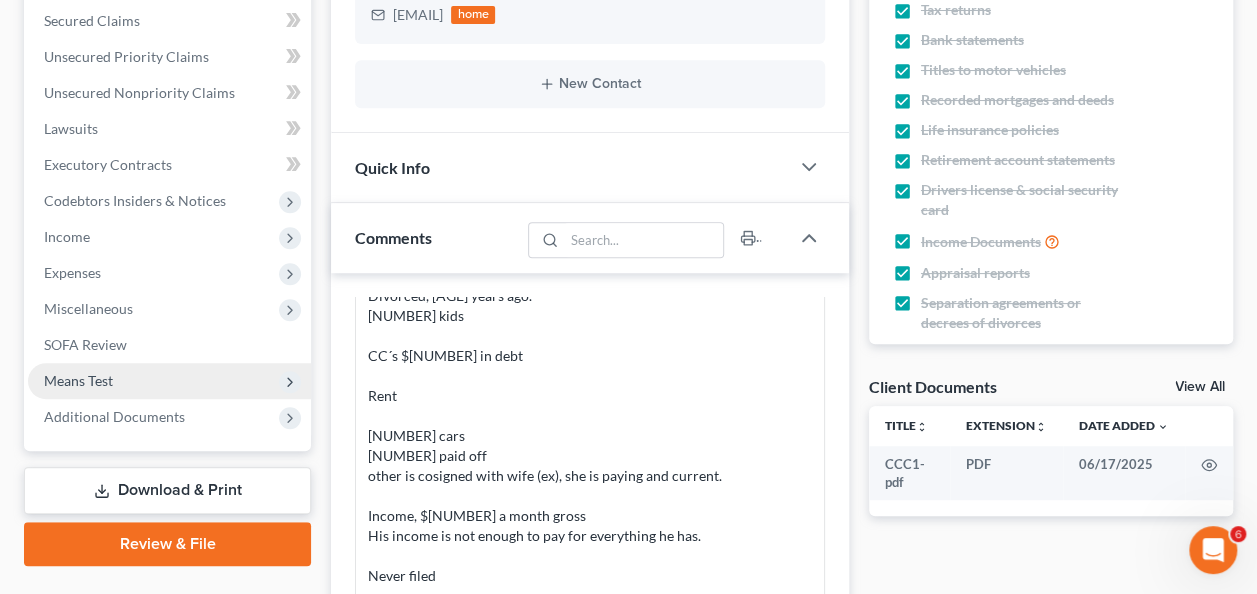 click on "Means Test" at bounding box center [78, 380] 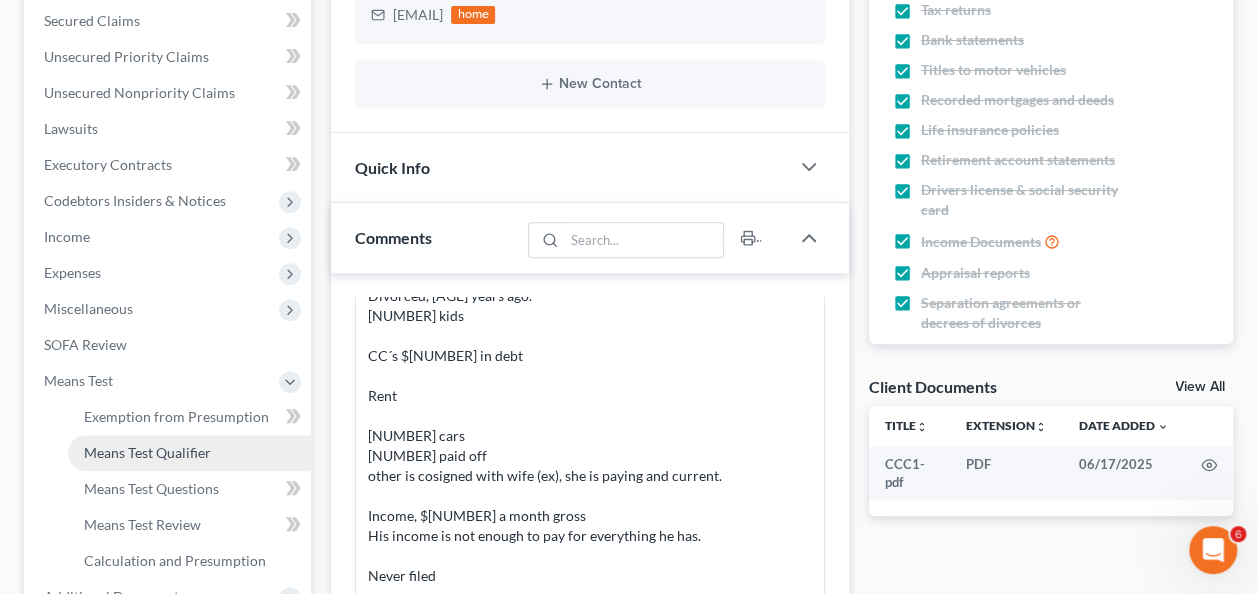 click on "Means Test Qualifier" at bounding box center (147, 452) 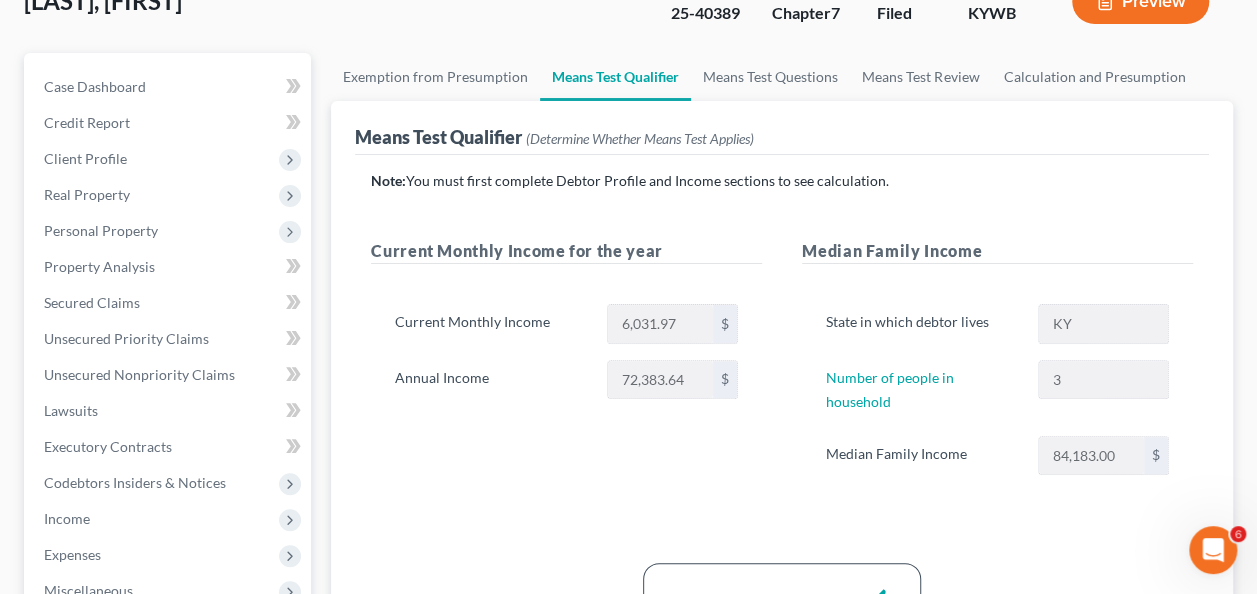 scroll, scrollTop: 140, scrollLeft: 0, axis: vertical 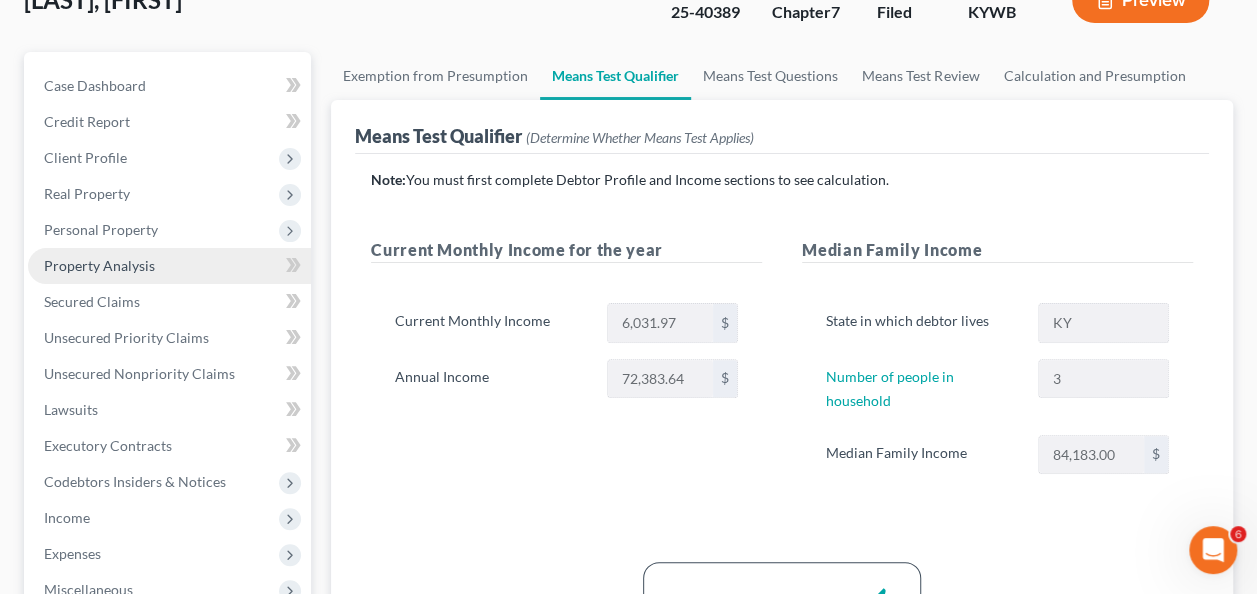 click on "Property Analysis" at bounding box center [99, 265] 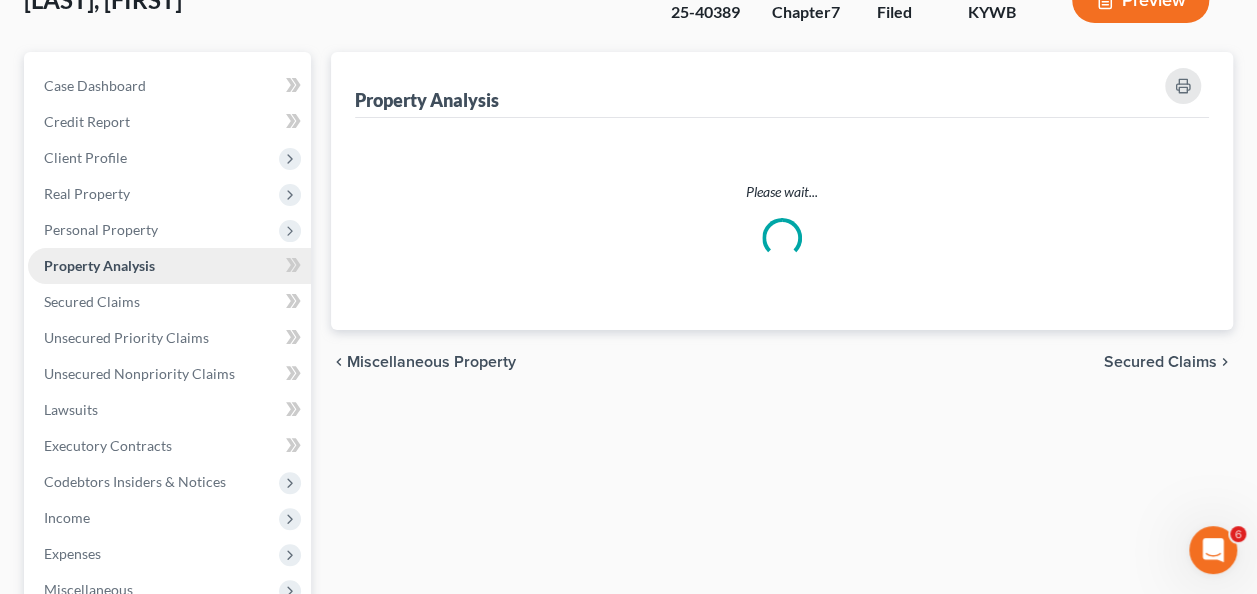 scroll, scrollTop: 0, scrollLeft: 0, axis: both 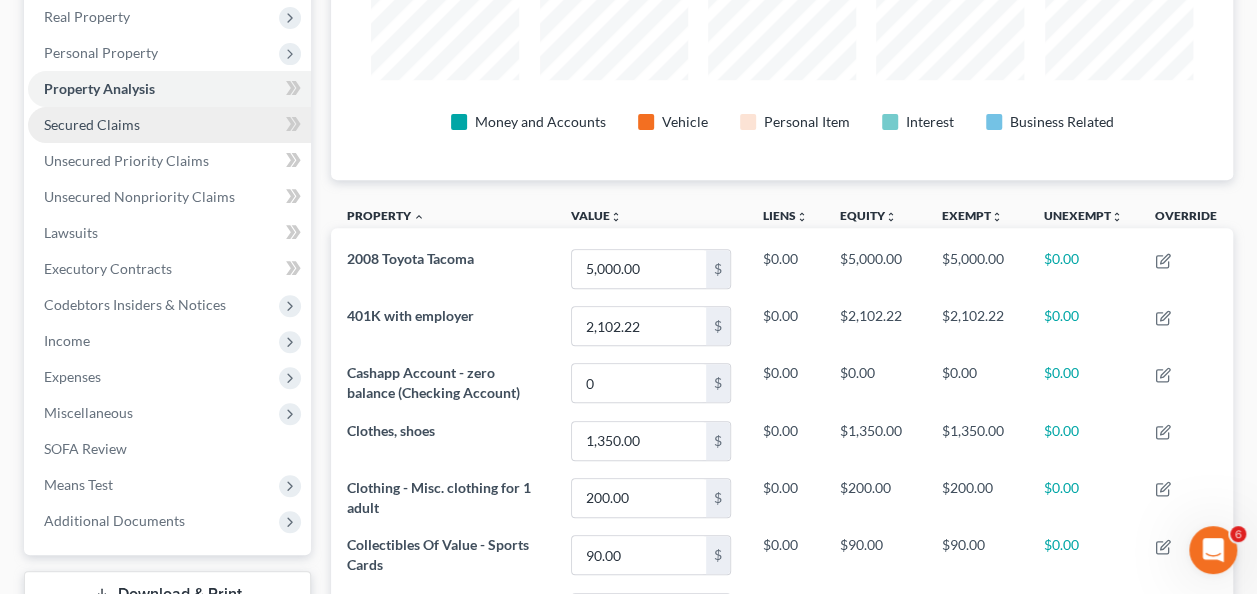 click on "Secured Claims" at bounding box center [169, 125] 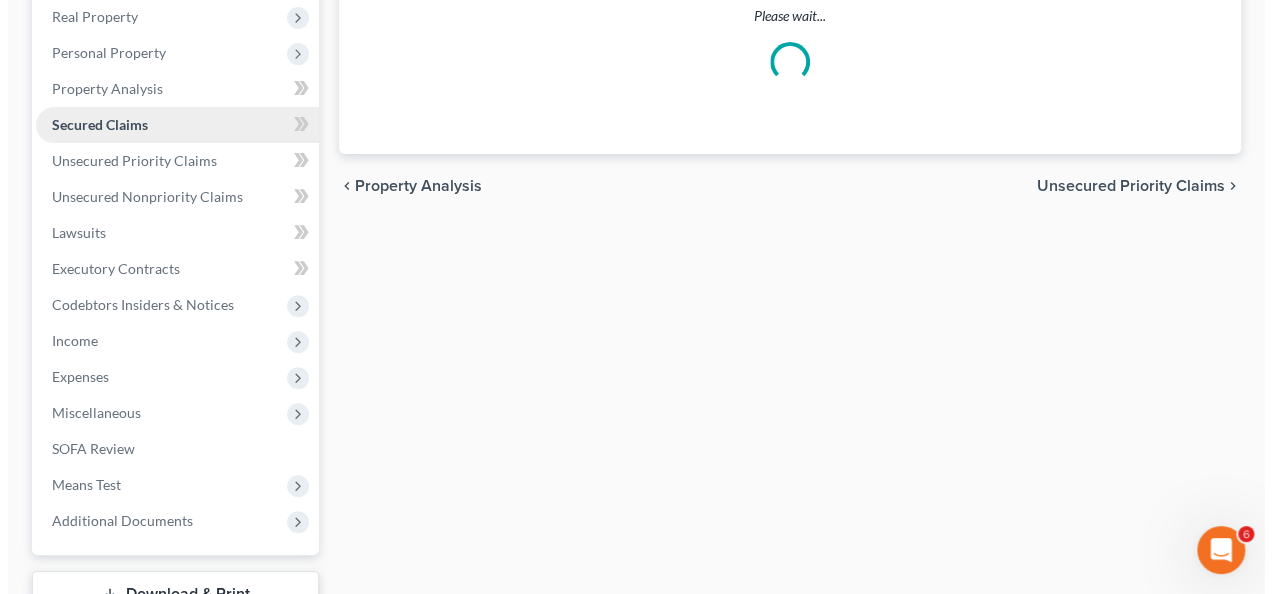 scroll, scrollTop: 0, scrollLeft: 0, axis: both 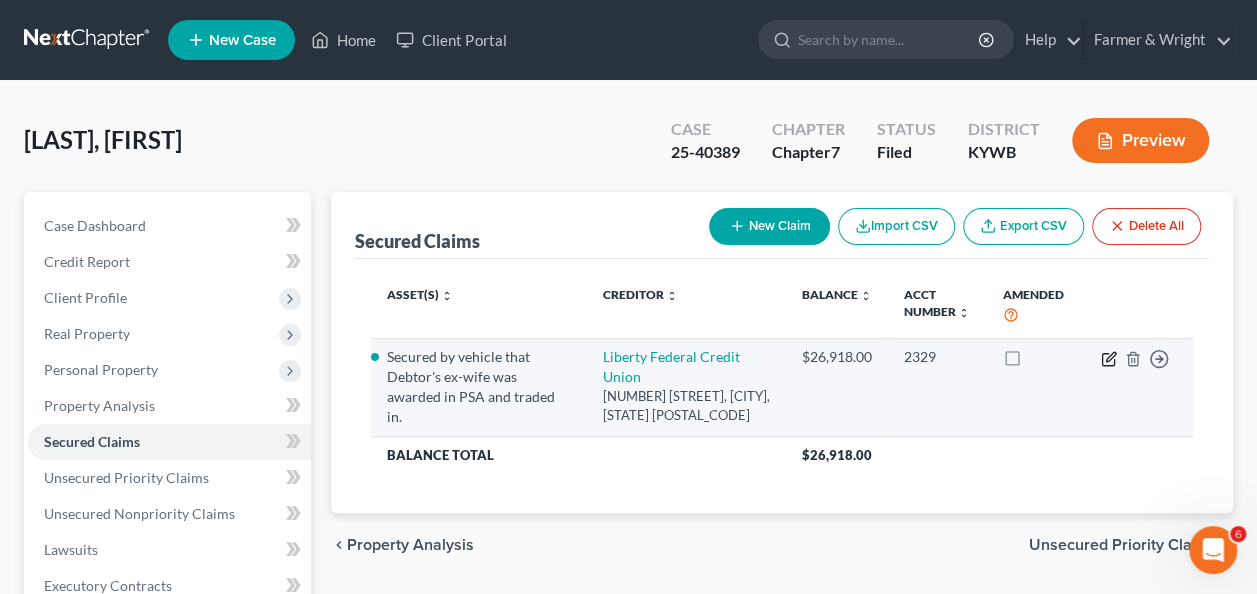 click 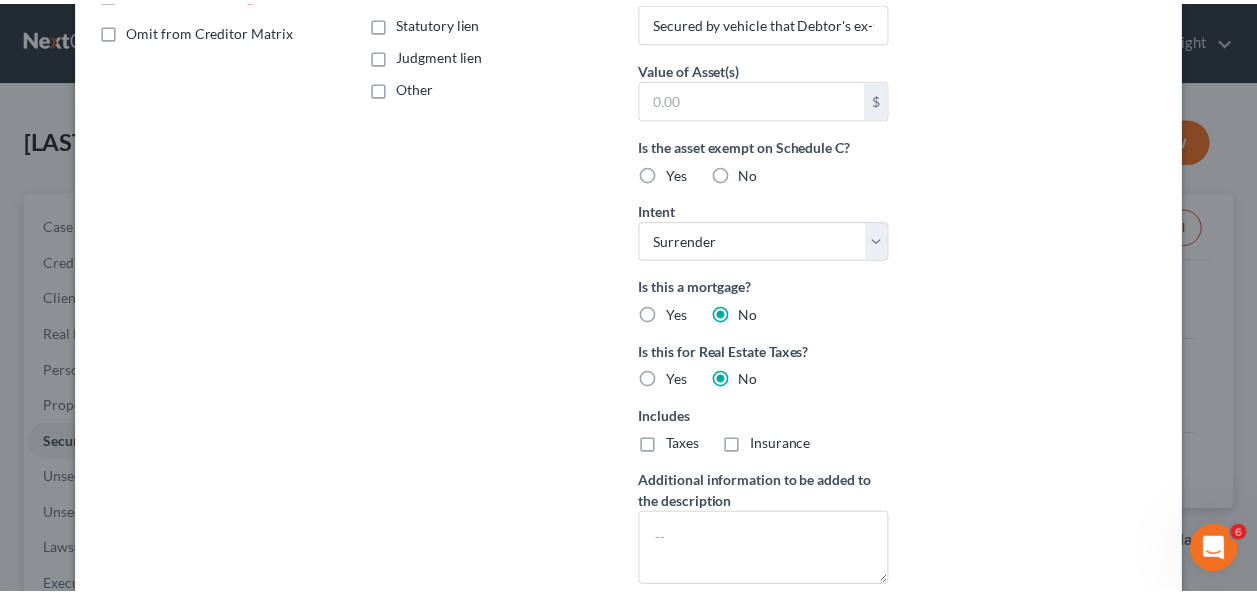scroll, scrollTop: 0, scrollLeft: 0, axis: both 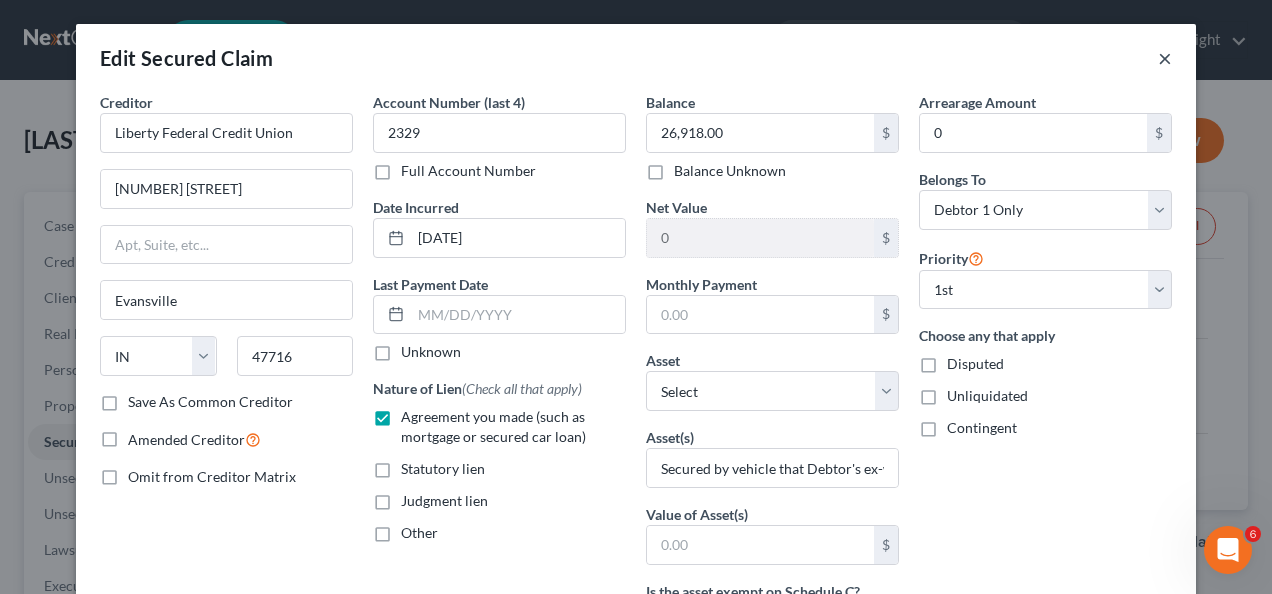 click on "×" at bounding box center [1165, 58] 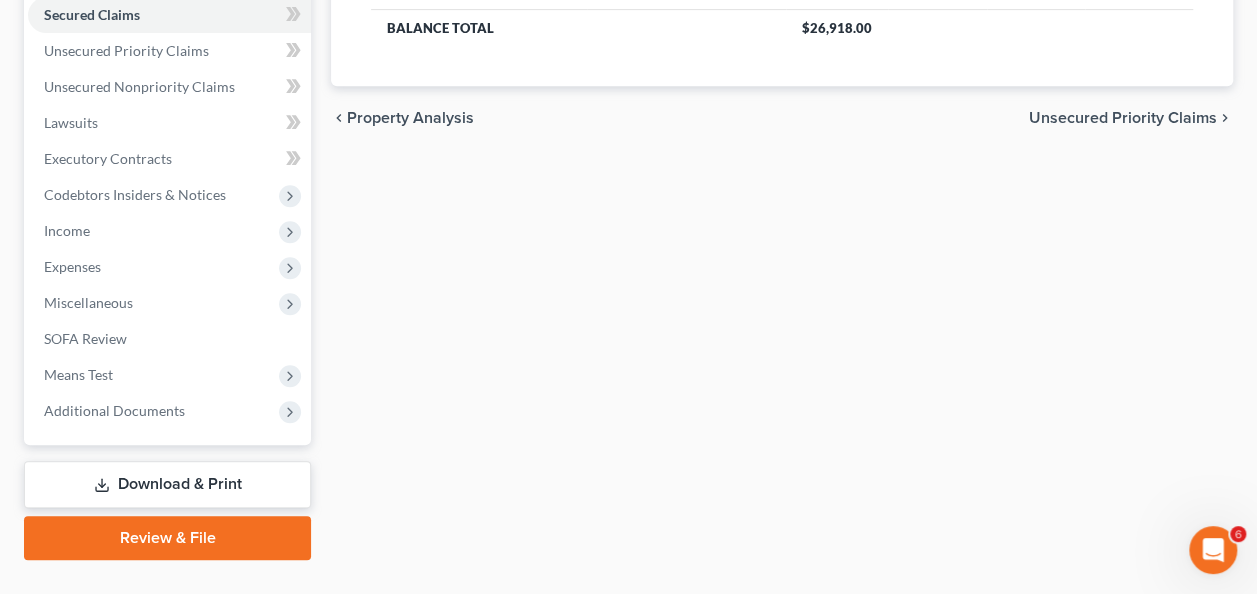 scroll, scrollTop: 428, scrollLeft: 0, axis: vertical 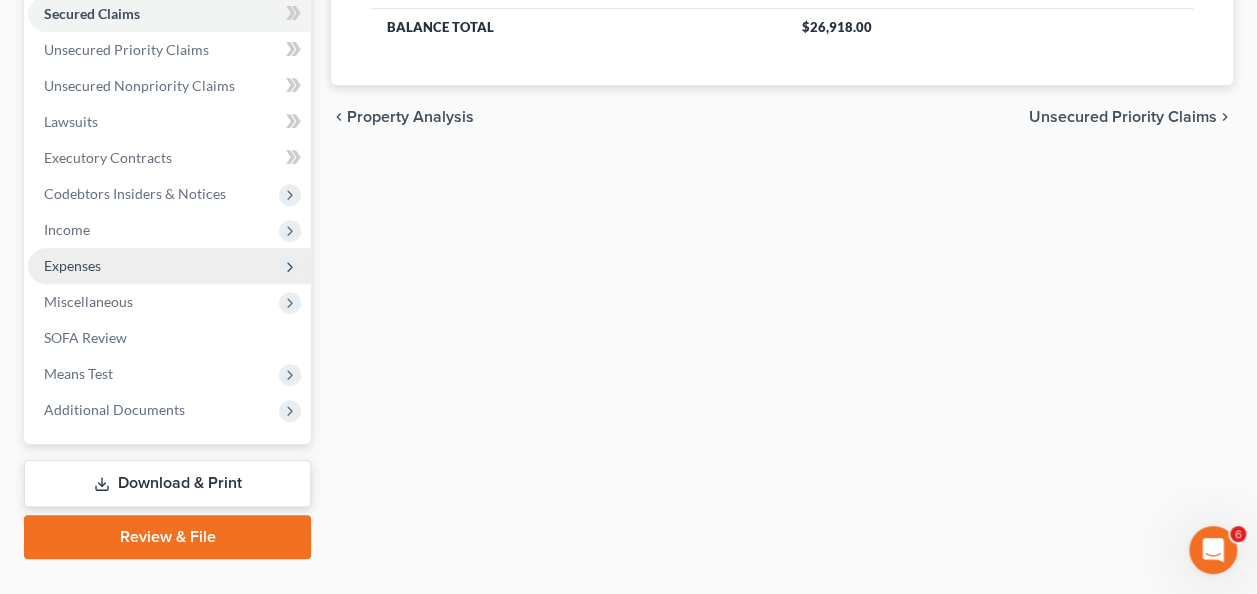 click on "Expenses" at bounding box center [169, 266] 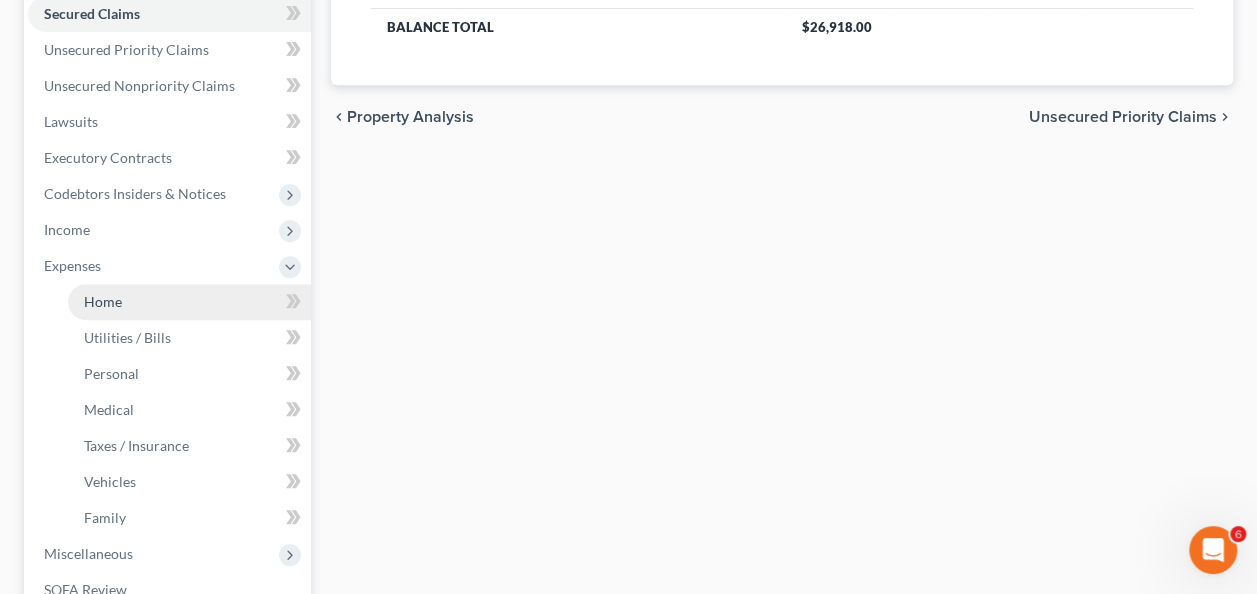 click on "Home" at bounding box center (189, 302) 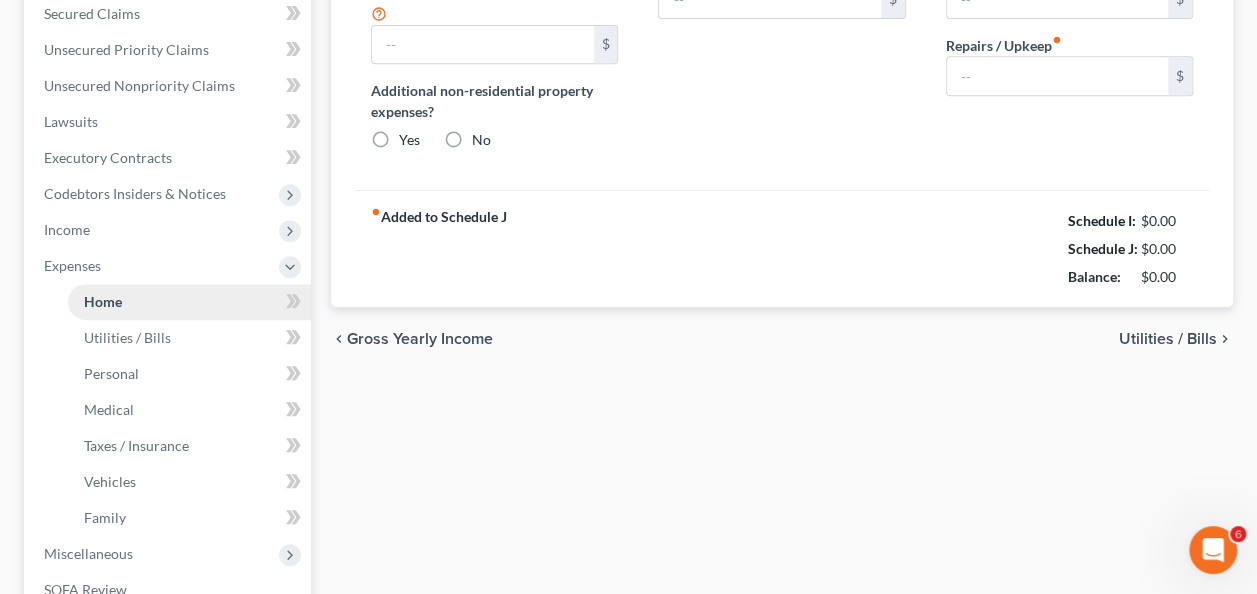 scroll, scrollTop: 0, scrollLeft: 0, axis: both 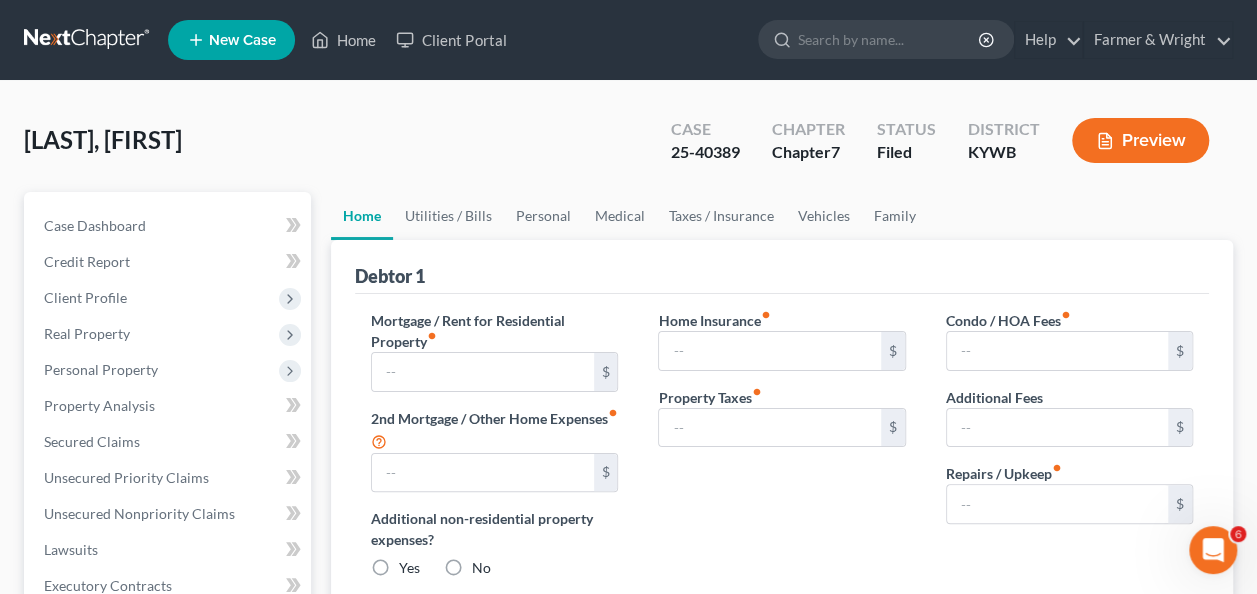 type on "975.00" 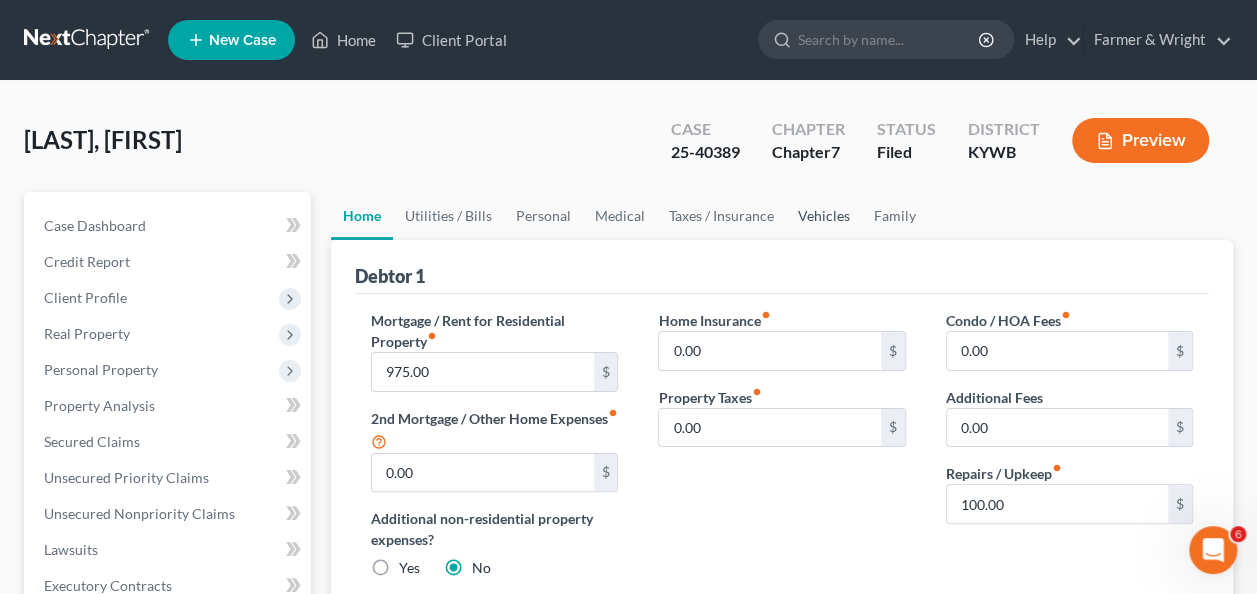 click on "Vehicles" at bounding box center (824, 216) 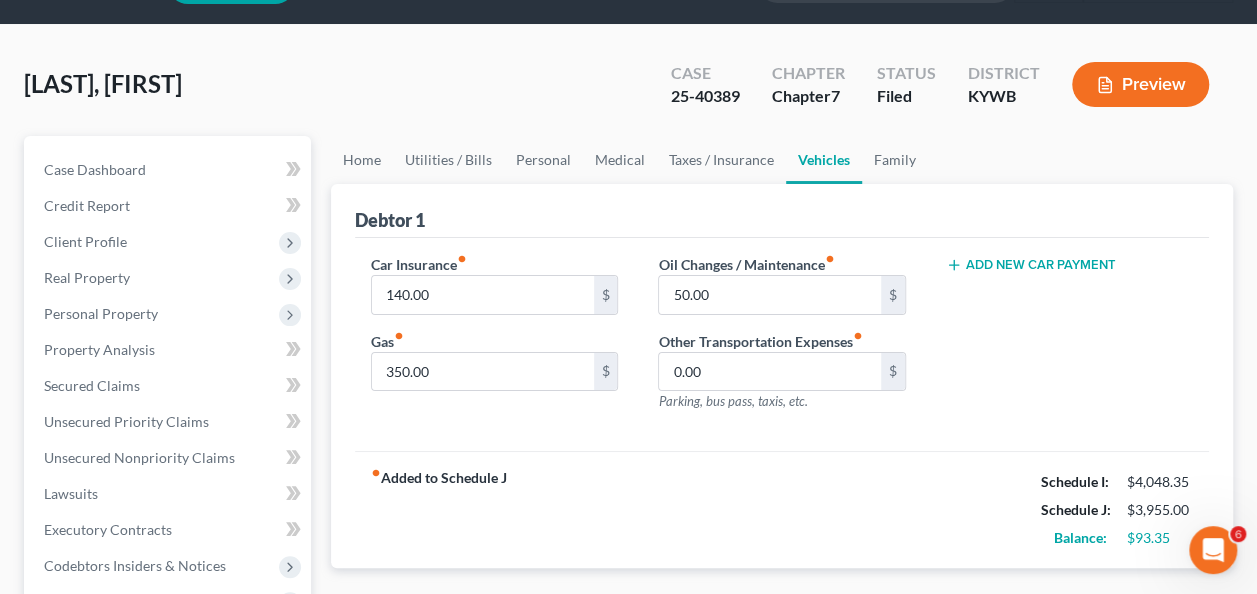 scroll, scrollTop: 57, scrollLeft: 0, axis: vertical 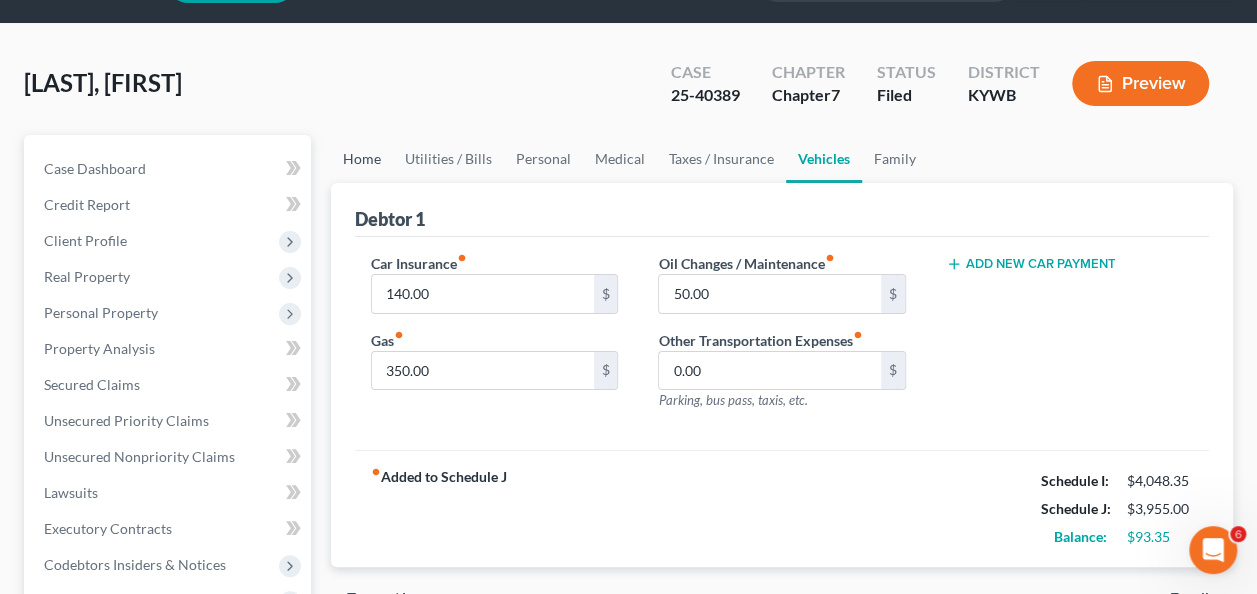 click on "Home" at bounding box center (362, 159) 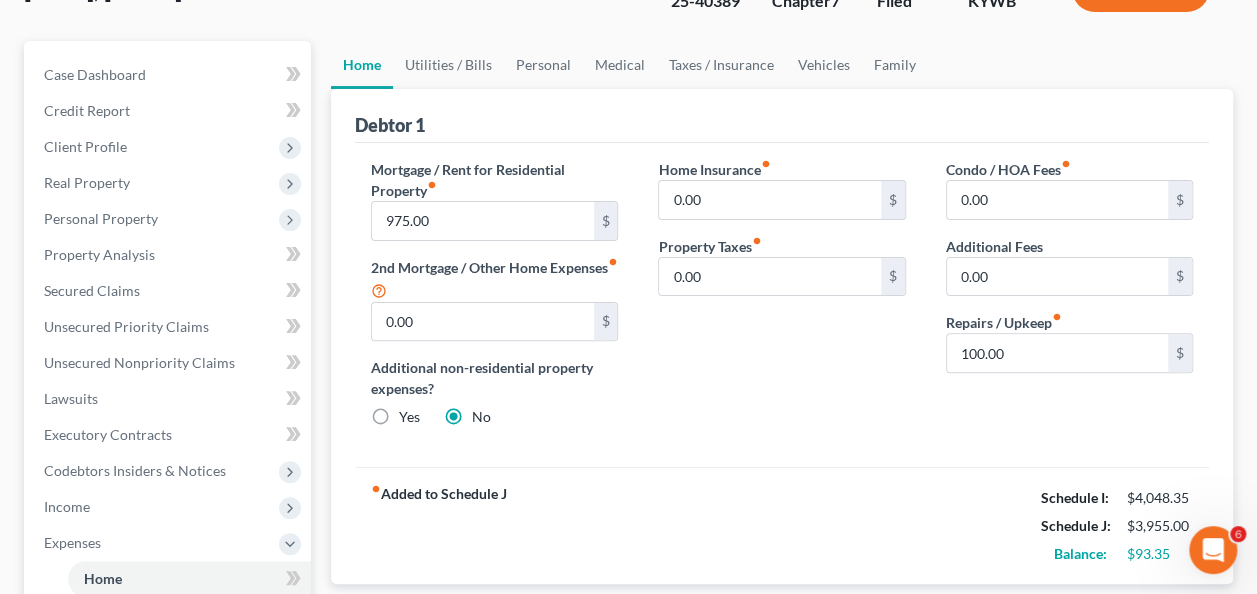 scroll, scrollTop: 152, scrollLeft: 0, axis: vertical 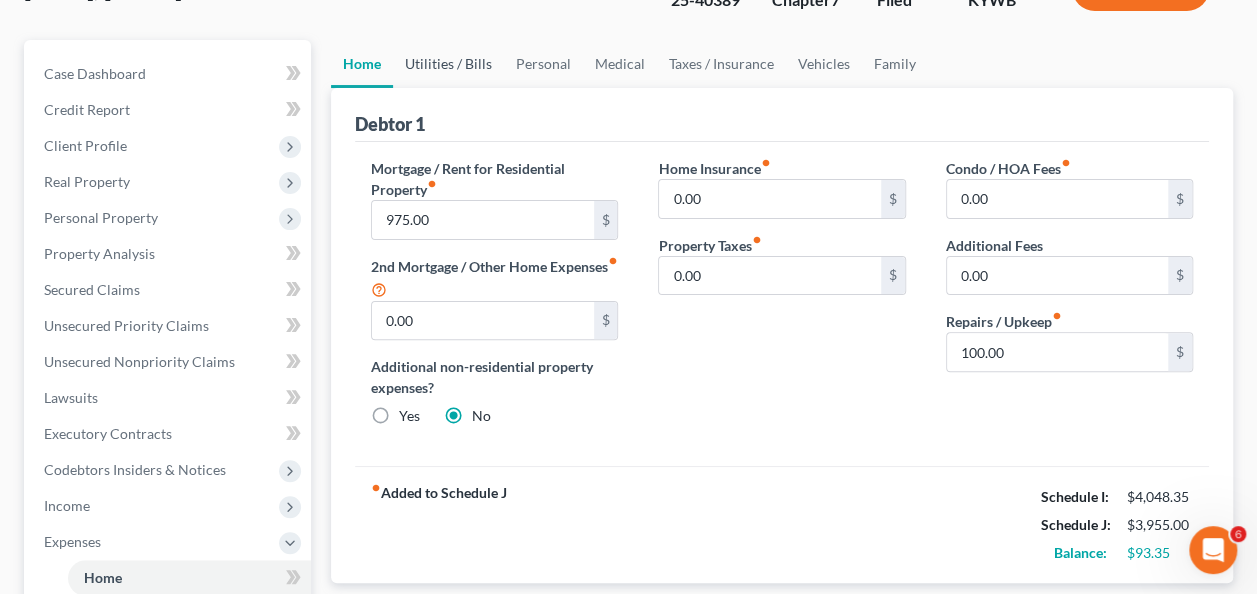 click on "Utilities / Bills" at bounding box center [448, 64] 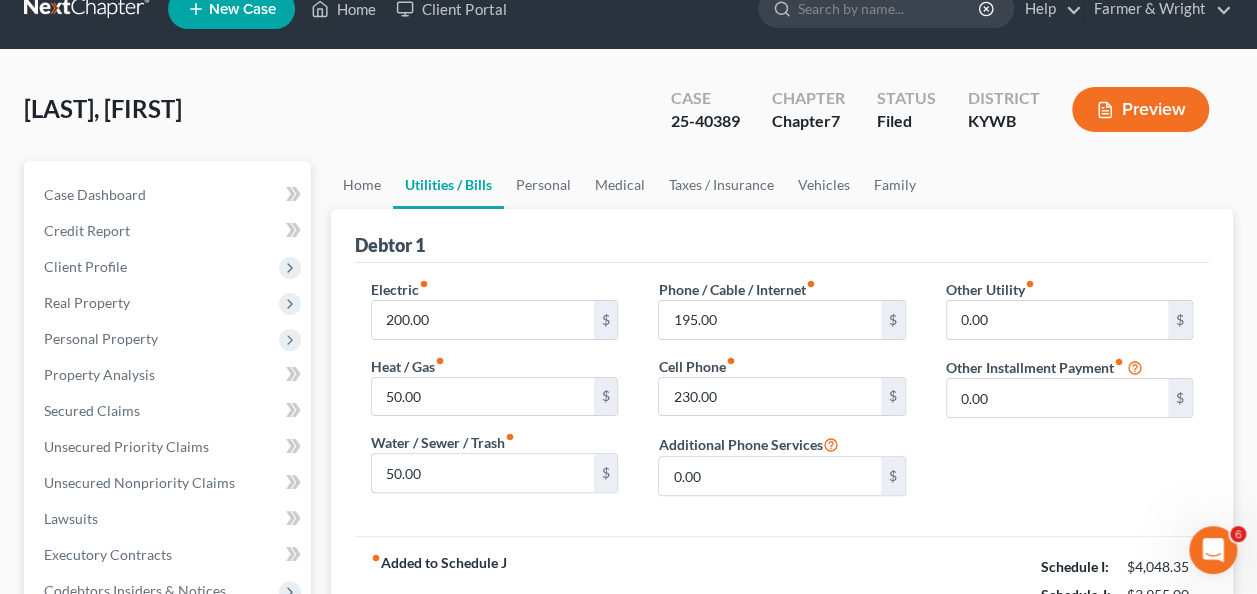 scroll, scrollTop: 48, scrollLeft: 0, axis: vertical 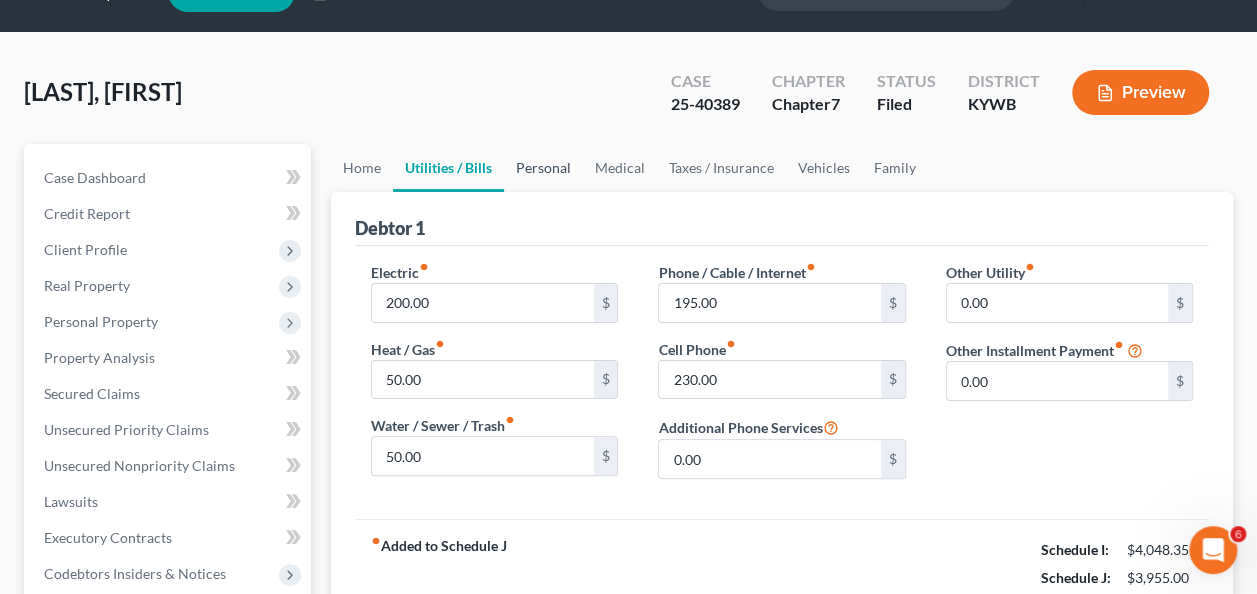 click on "Personal" at bounding box center (543, 168) 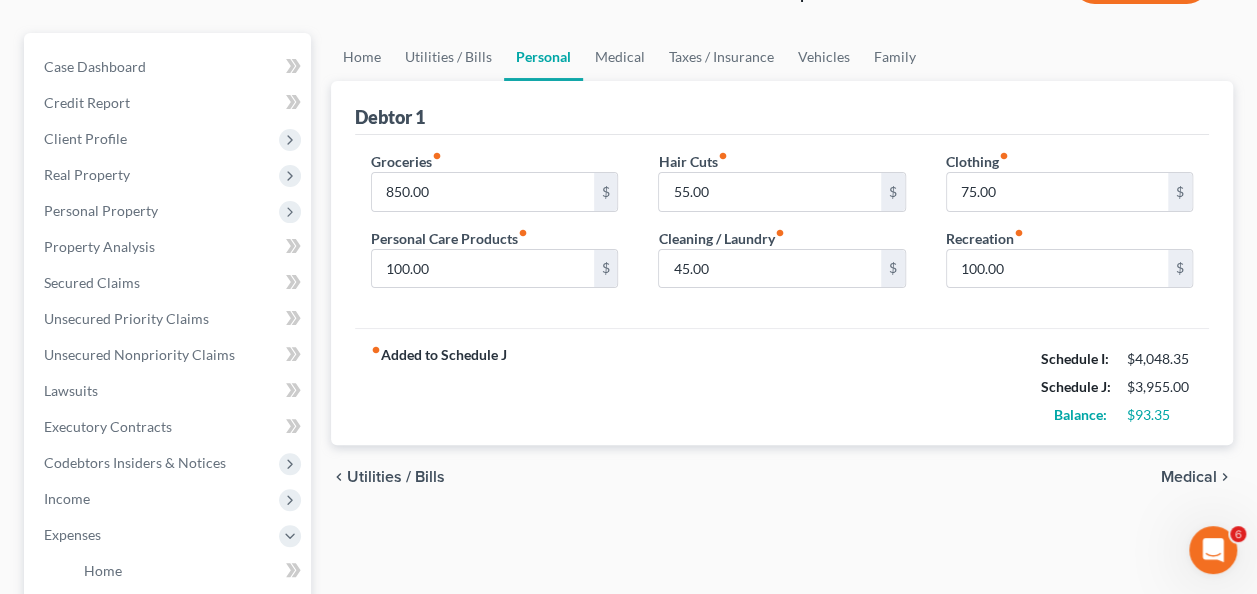 scroll, scrollTop: 160, scrollLeft: 0, axis: vertical 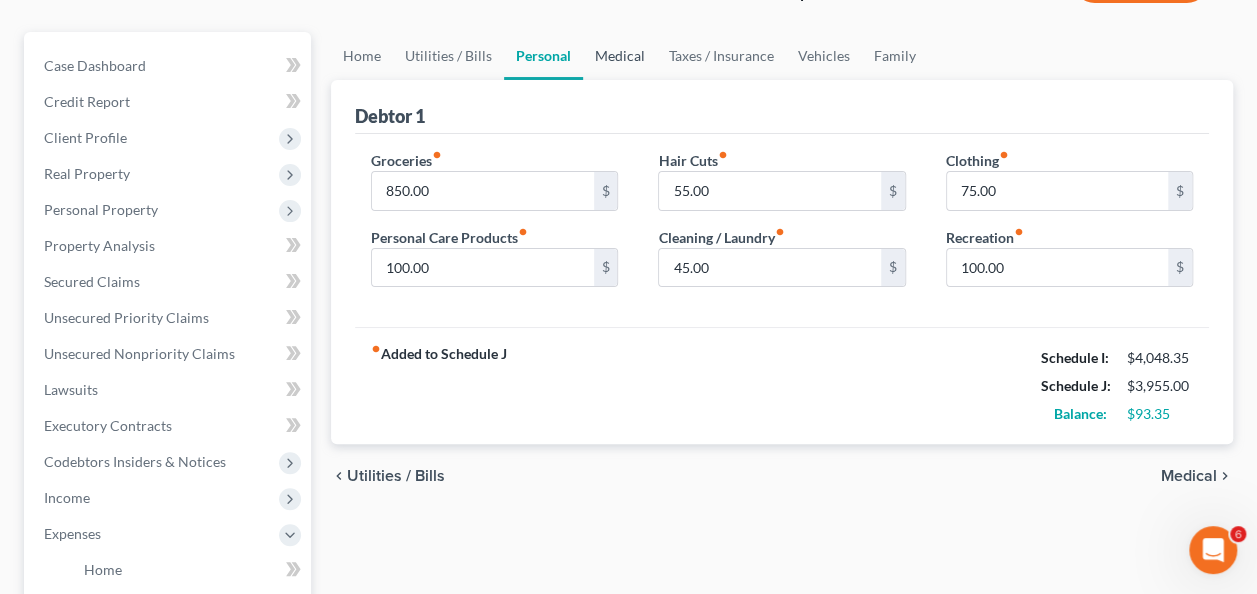 click on "Medical" at bounding box center [620, 56] 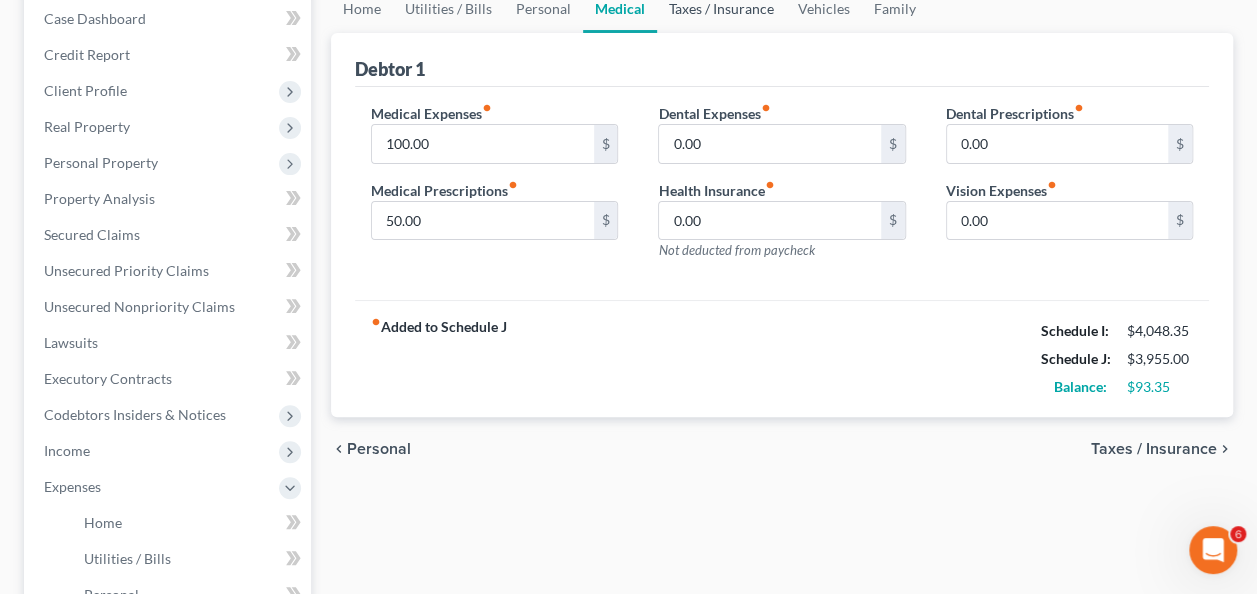 click on "Taxes / Insurance" at bounding box center [721, 9] 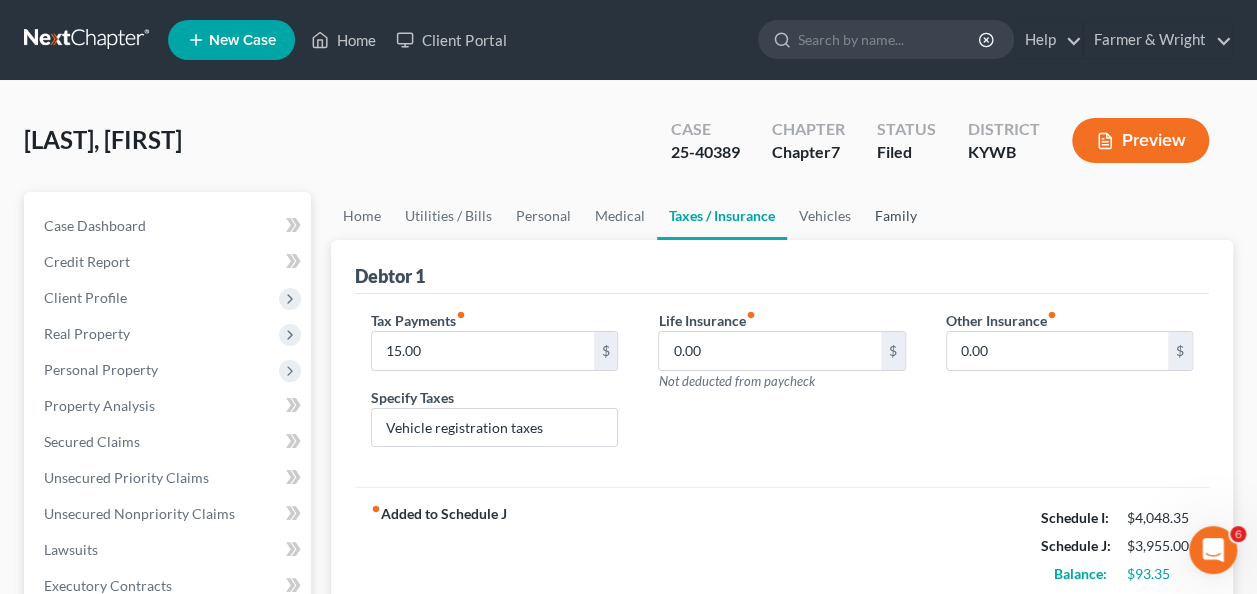 click on "Family" at bounding box center [896, 216] 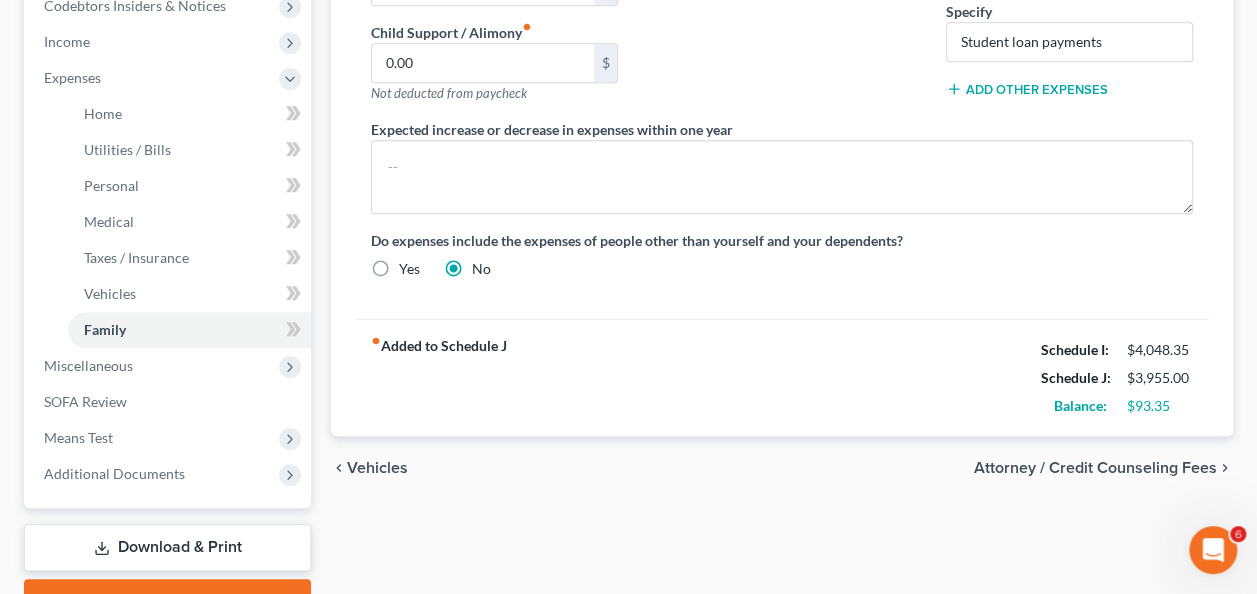 scroll, scrollTop: 615, scrollLeft: 0, axis: vertical 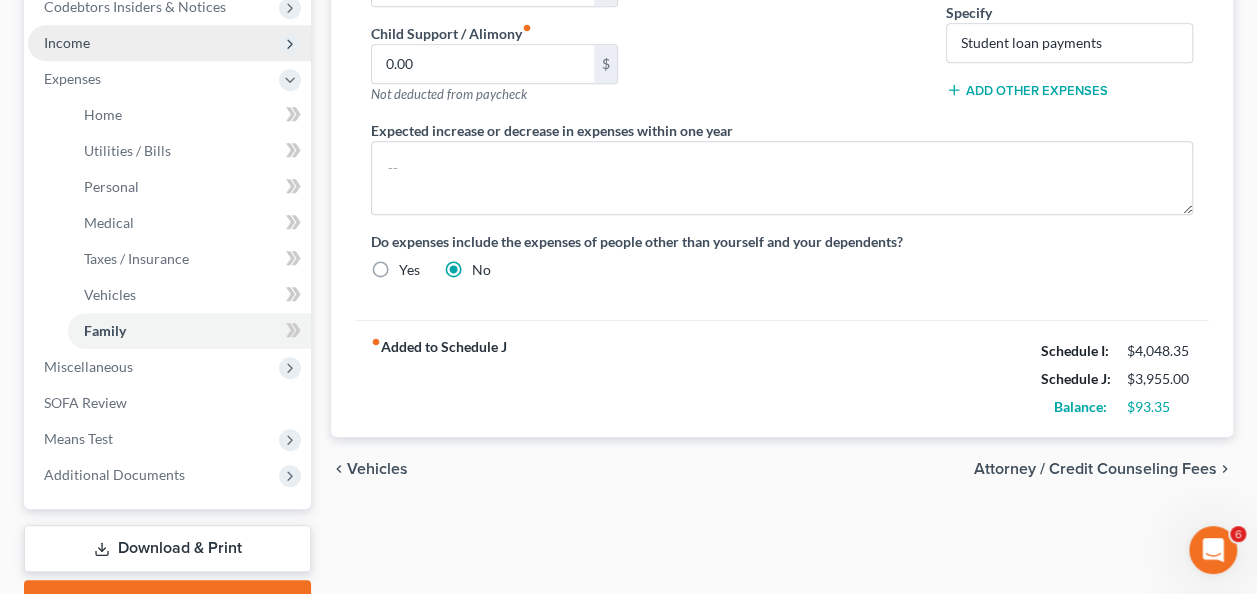 click on "Income" at bounding box center [169, 43] 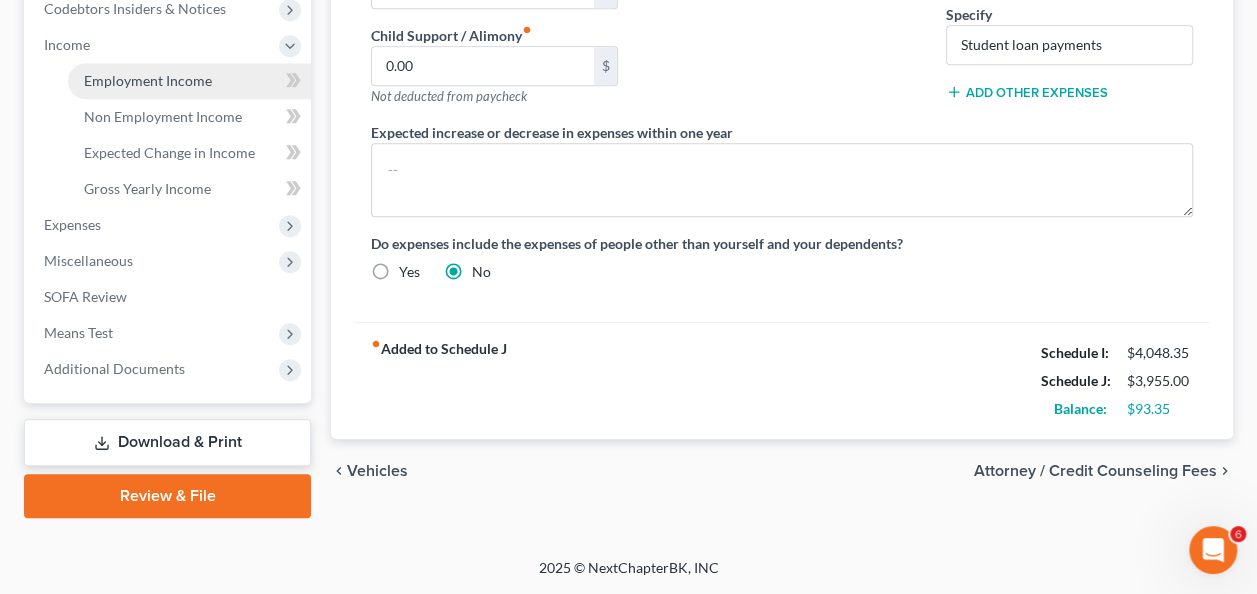 scroll, scrollTop: 610, scrollLeft: 0, axis: vertical 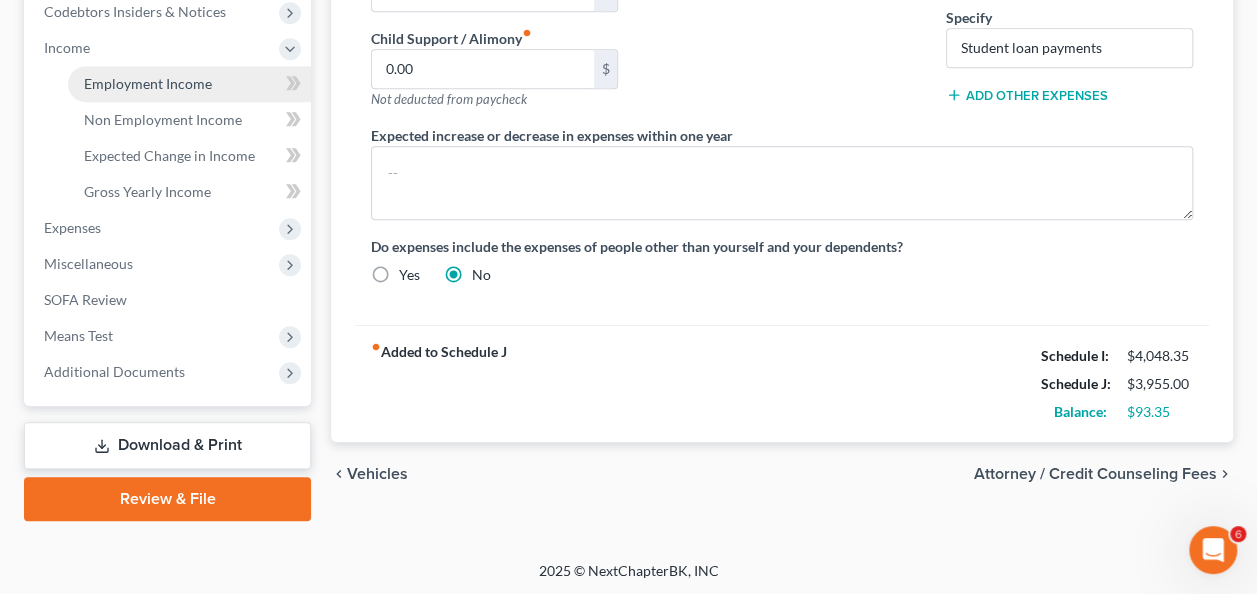 click on "Employment Income" at bounding box center (189, 84) 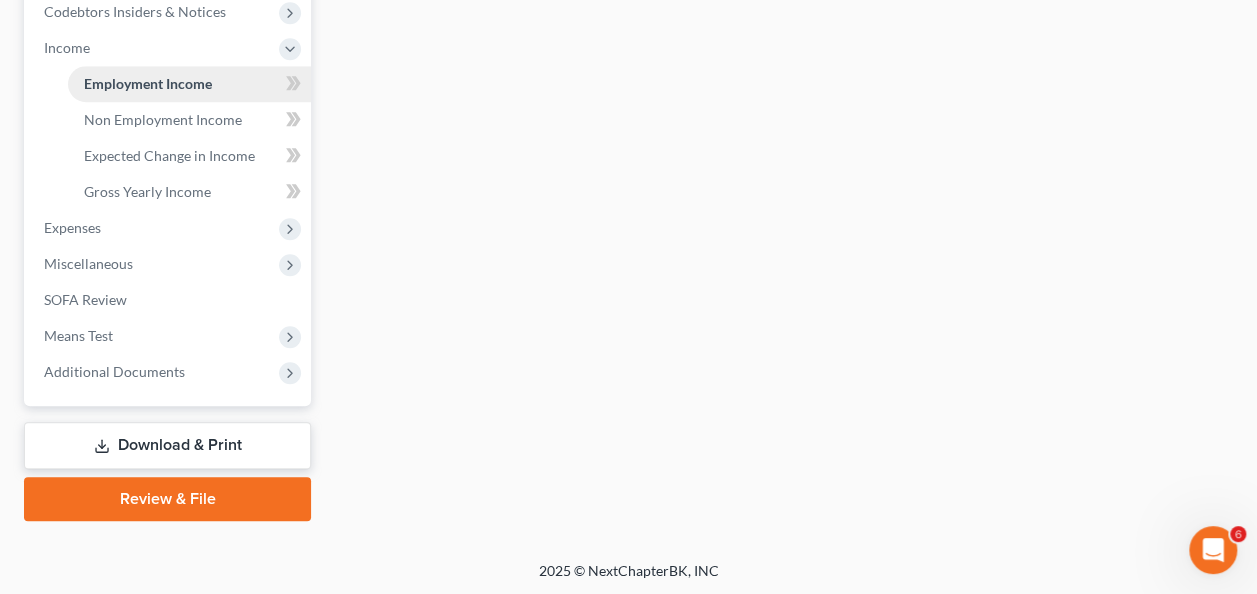 scroll, scrollTop: 0, scrollLeft: 0, axis: both 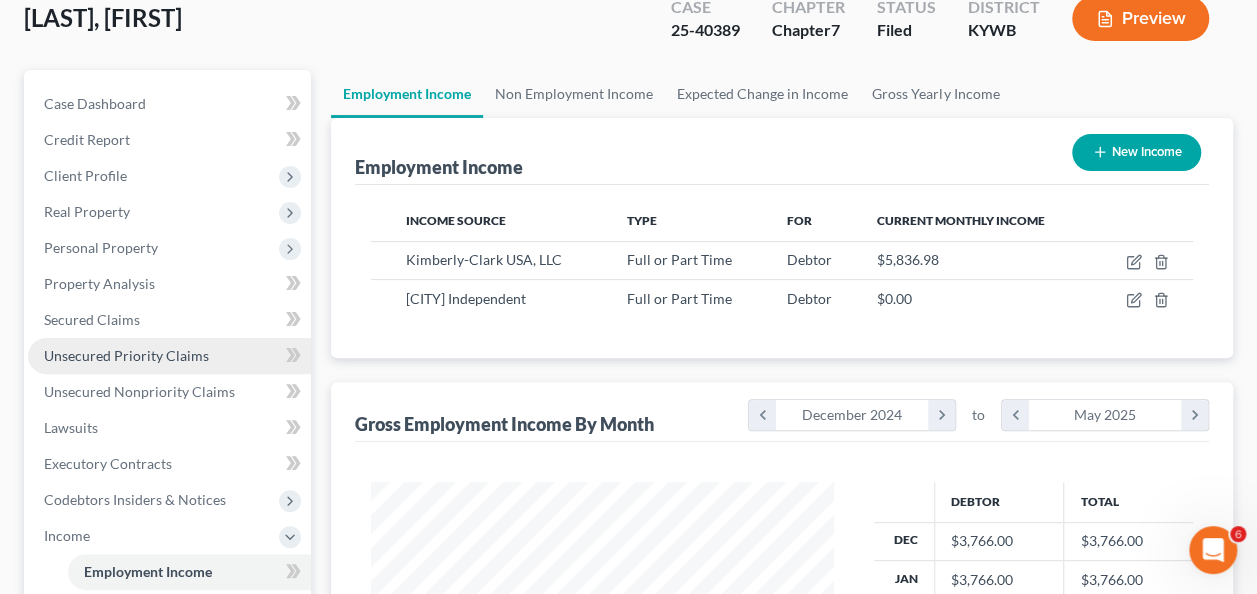click on "Unsecured Priority Claims" at bounding box center (126, 355) 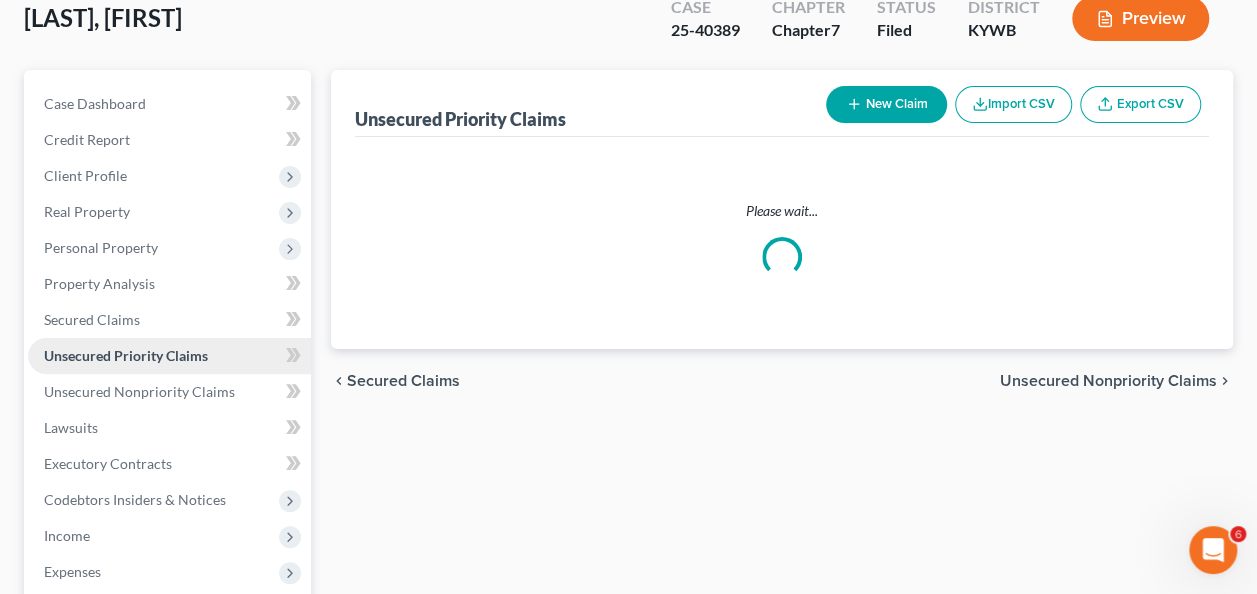 scroll, scrollTop: 0, scrollLeft: 0, axis: both 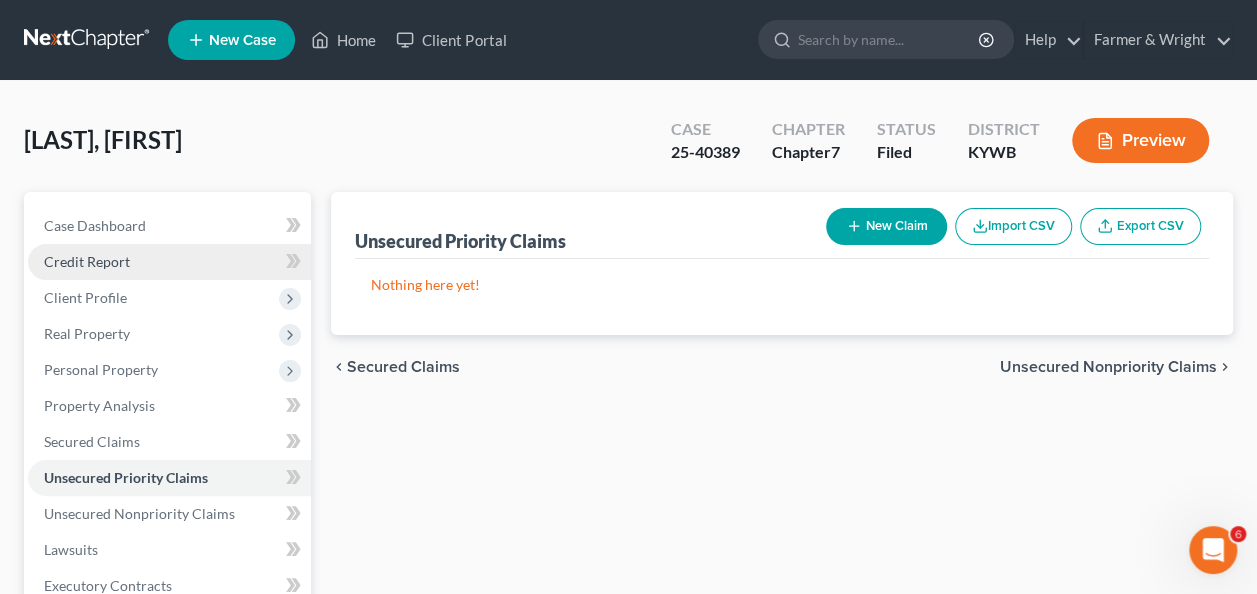 click on "Credit Report" at bounding box center [87, 261] 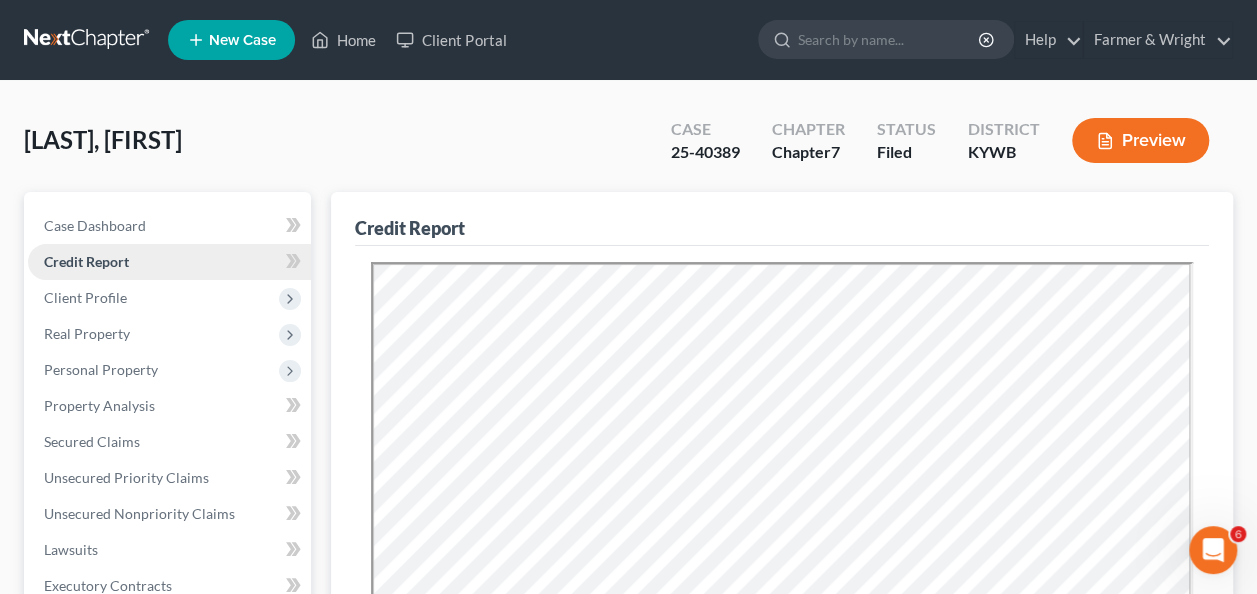 scroll, scrollTop: 0, scrollLeft: 0, axis: both 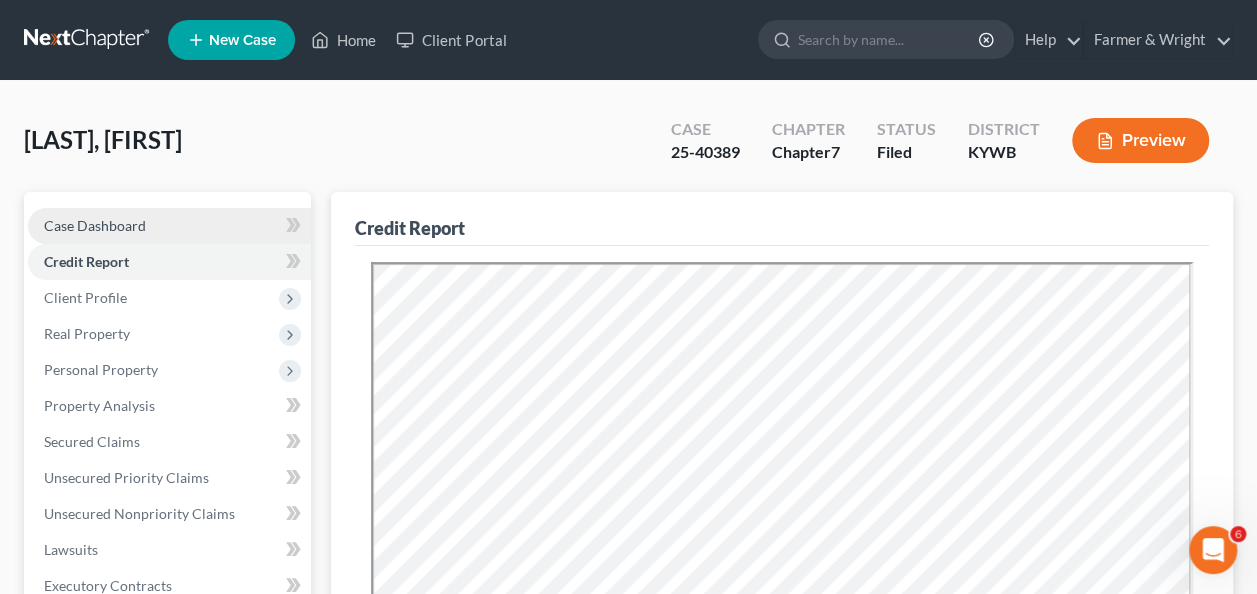 click on "Case Dashboard" at bounding box center (169, 226) 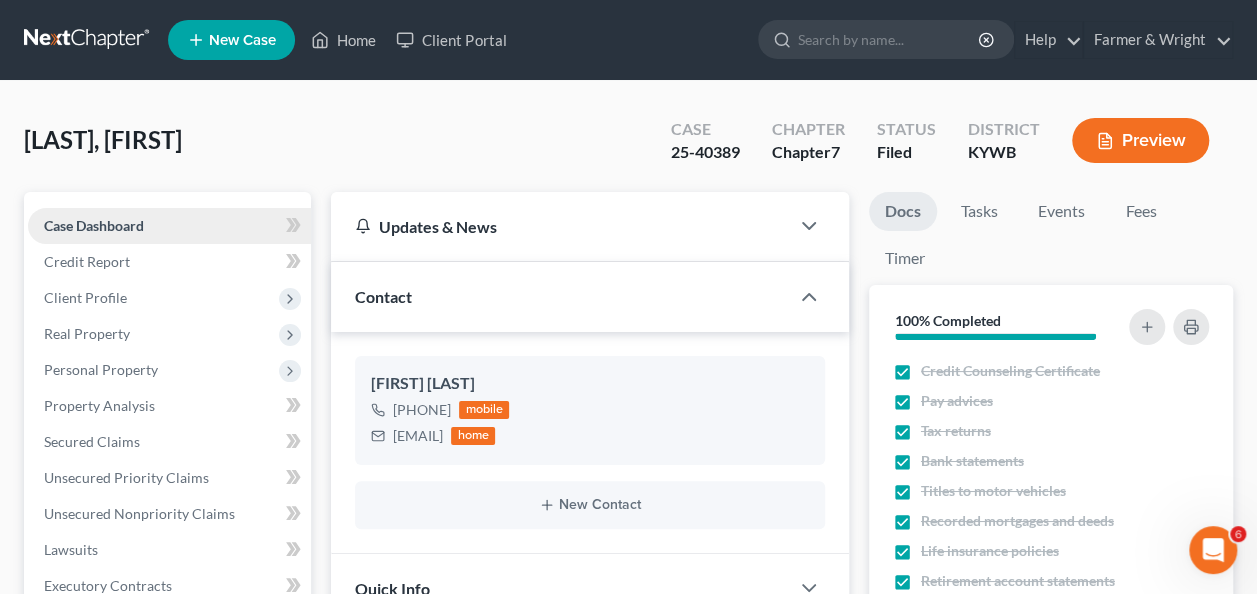 scroll, scrollTop: 788, scrollLeft: 0, axis: vertical 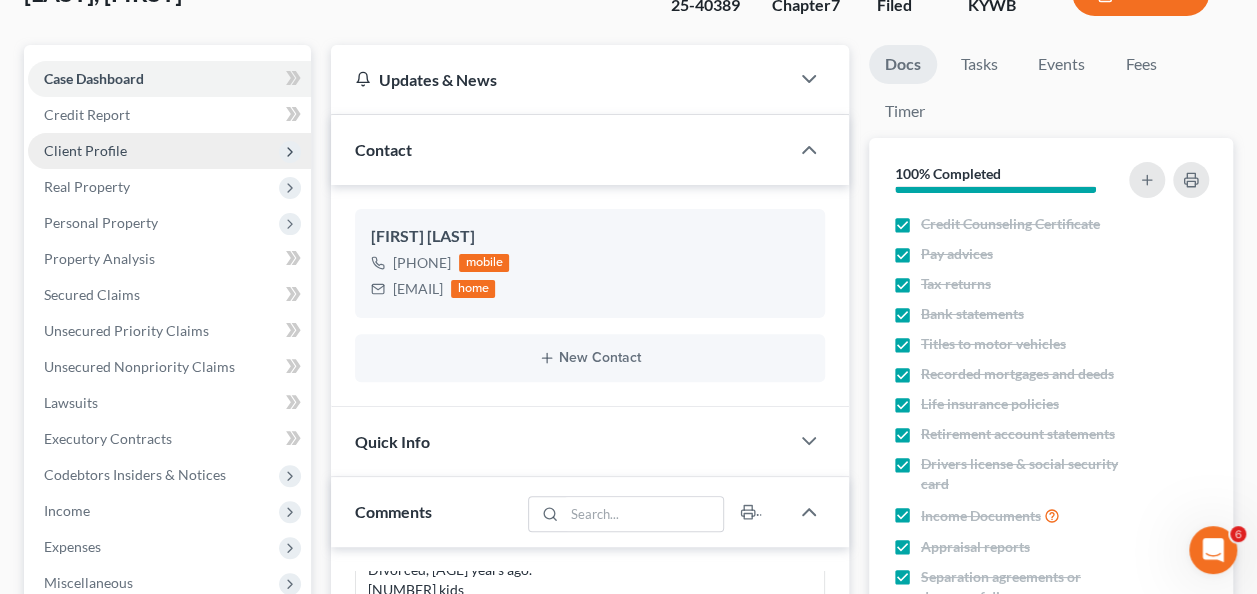 click on "Client Profile" at bounding box center (169, 151) 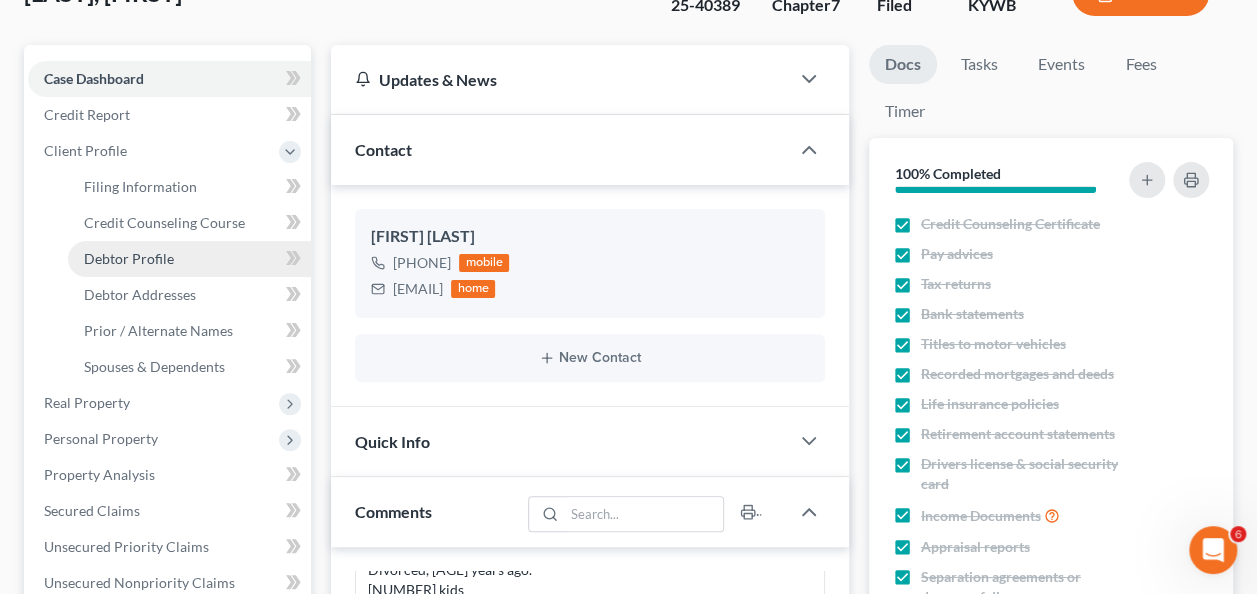 click on "Debtor Profile" at bounding box center (189, 259) 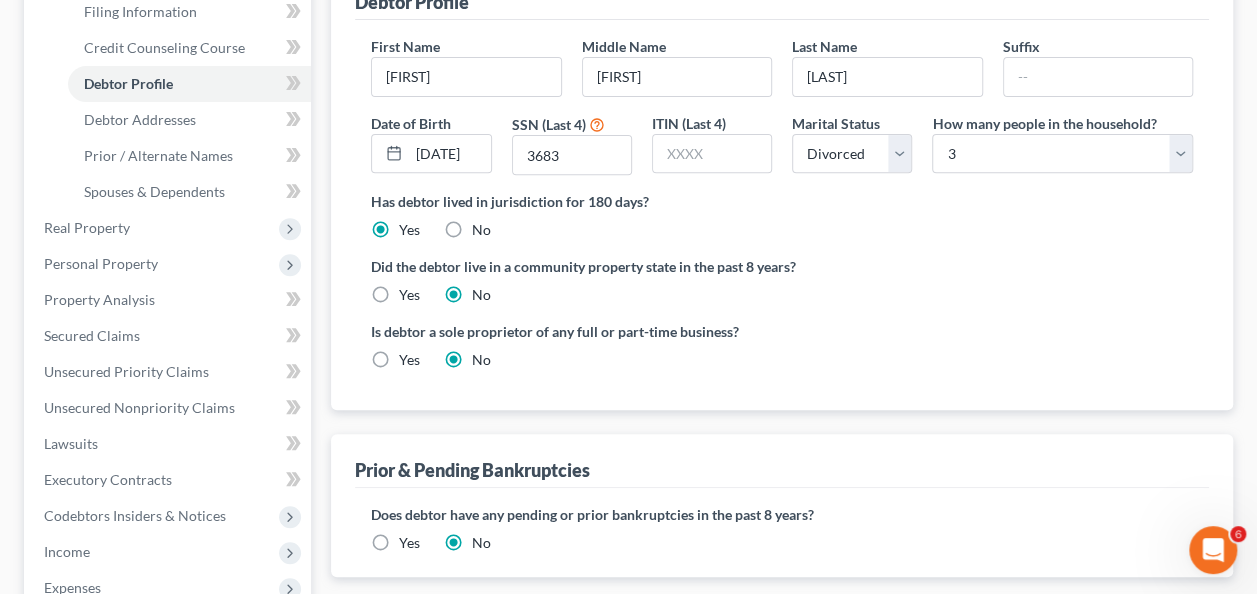 scroll, scrollTop: 320, scrollLeft: 0, axis: vertical 